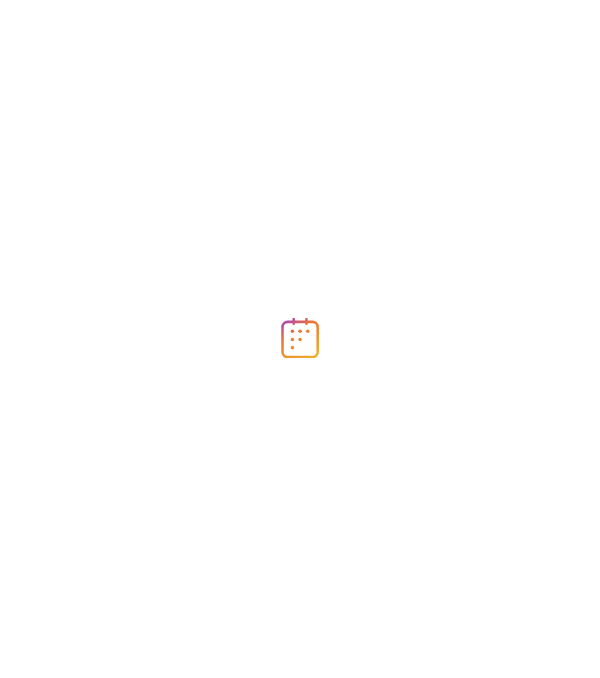scroll, scrollTop: 0, scrollLeft: 0, axis: both 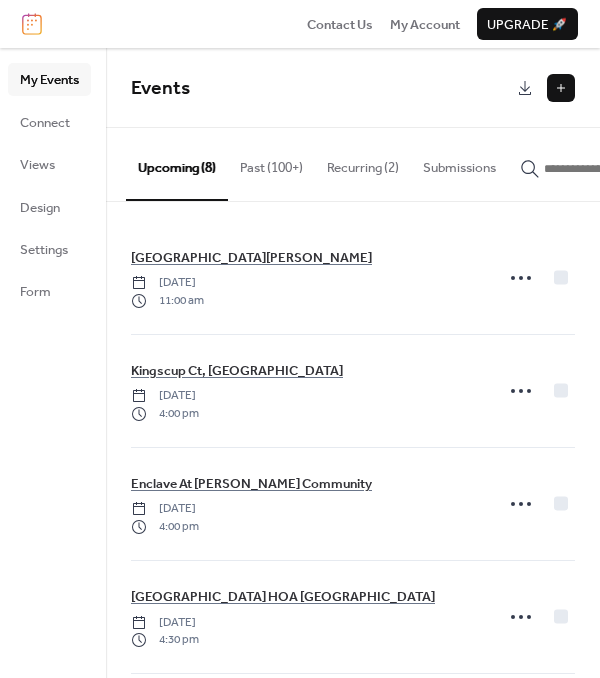 click on "Past  (100+)" at bounding box center (271, 163) 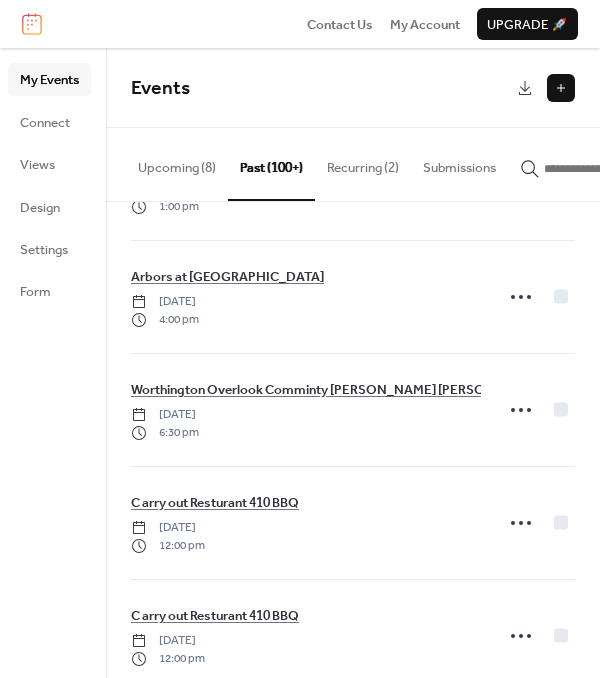 scroll, scrollTop: 2500, scrollLeft: 0, axis: vertical 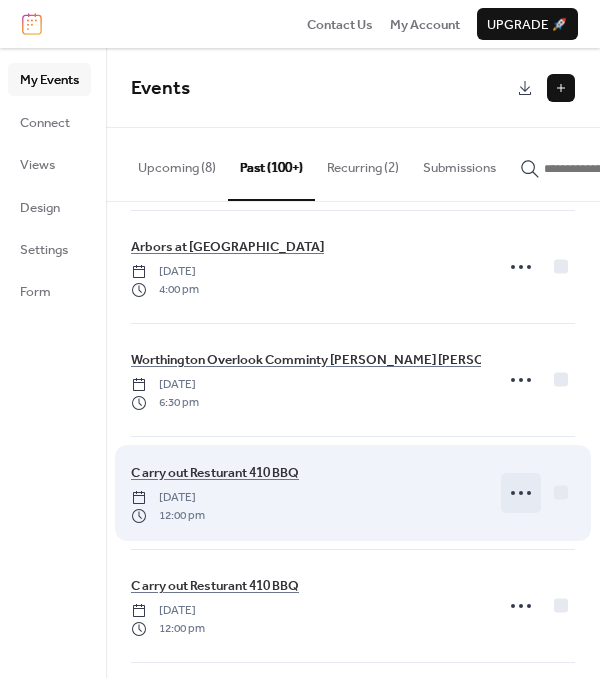 click 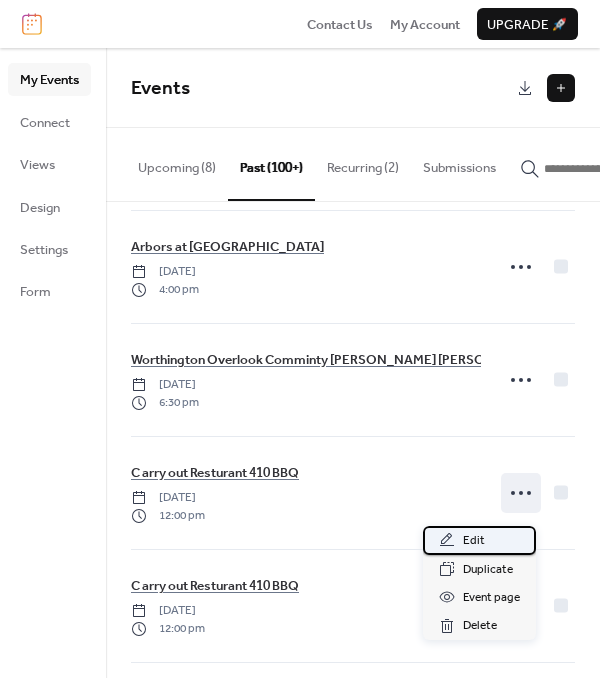 click on "Edit" at bounding box center (474, 541) 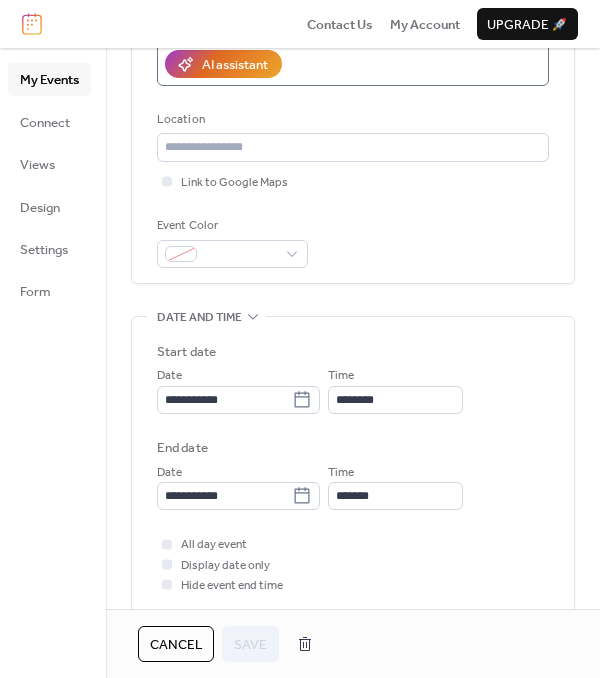 scroll, scrollTop: 400, scrollLeft: 0, axis: vertical 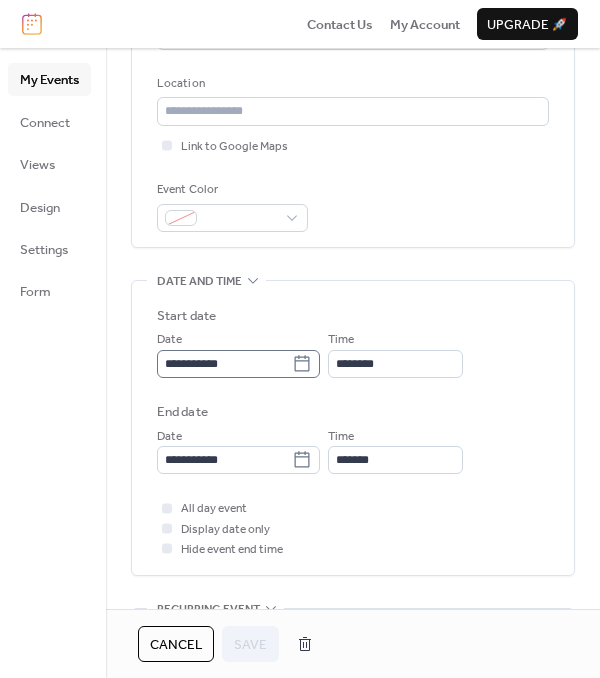 click 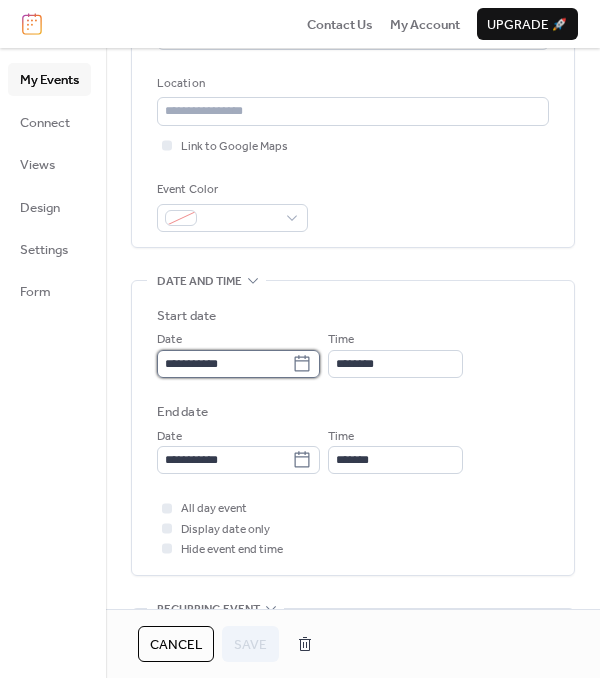 click on "**********" at bounding box center (224, 364) 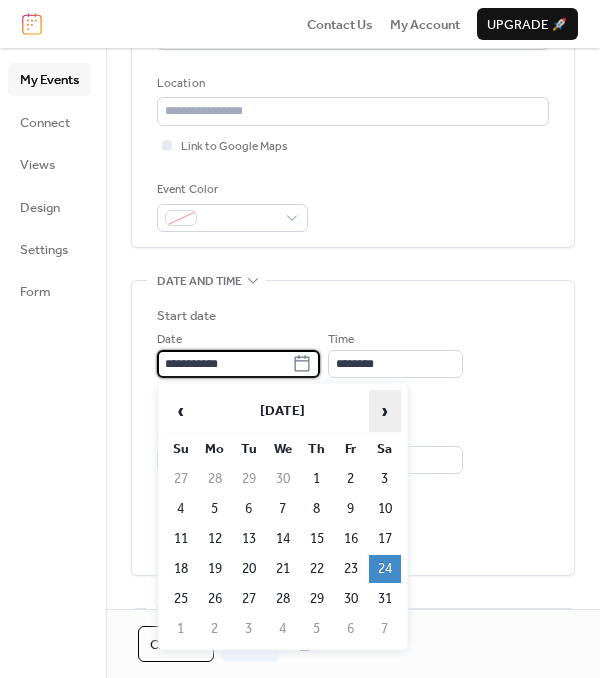 click on "›" at bounding box center [385, 411] 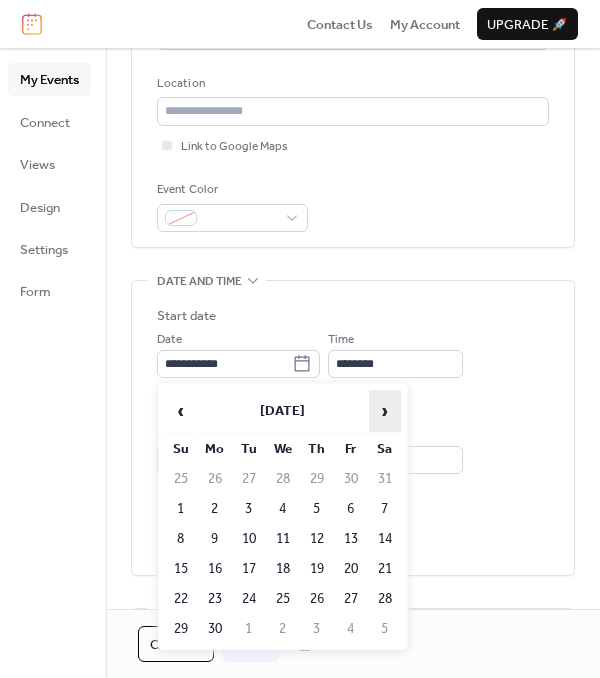 click on "›" at bounding box center (385, 411) 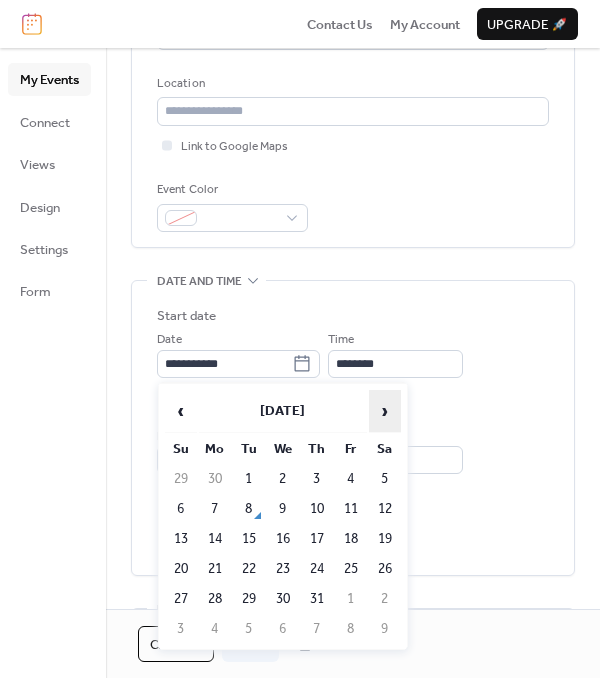 click on "›" at bounding box center [385, 411] 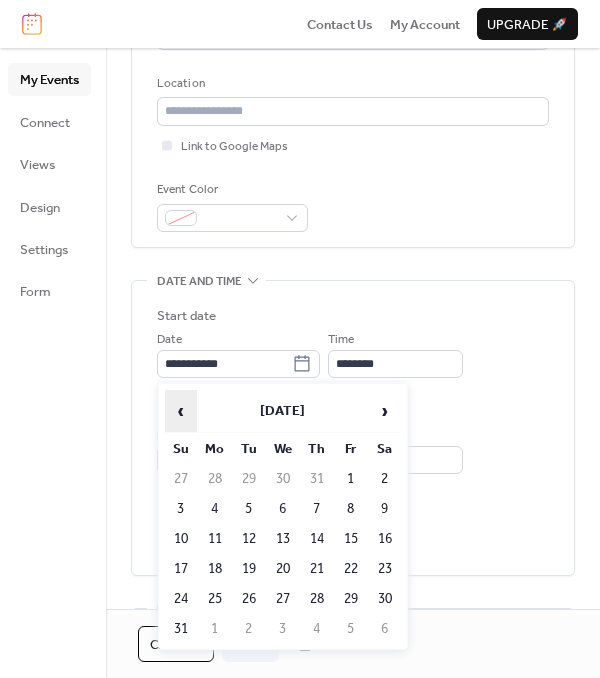 click on "‹" at bounding box center (181, 411) 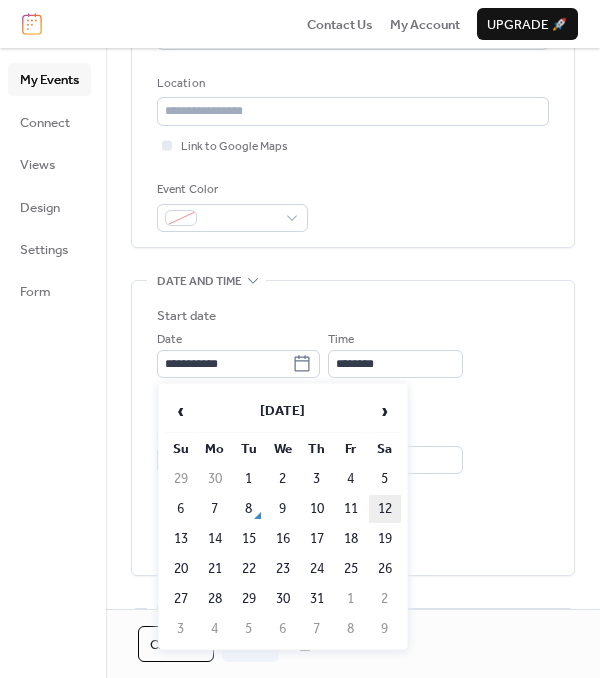 click on "12" at bounding box center [385, 509] 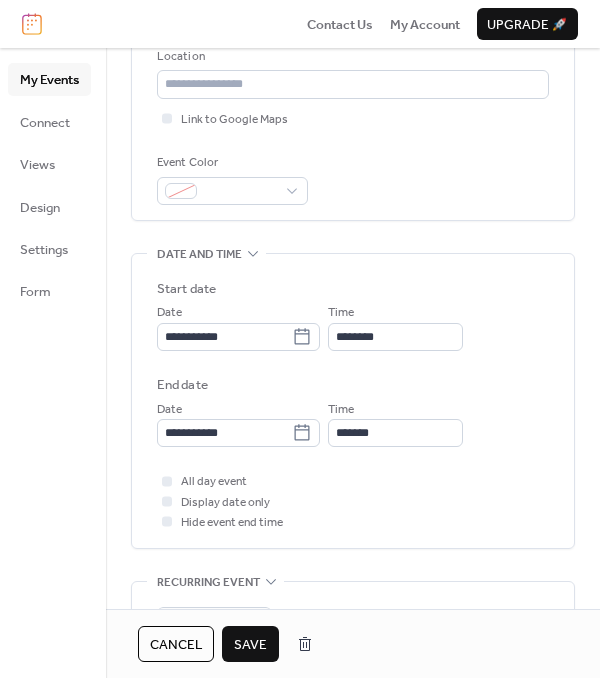 scroll, scrollTop: 400, scrollLeft: 0, axis: vertical 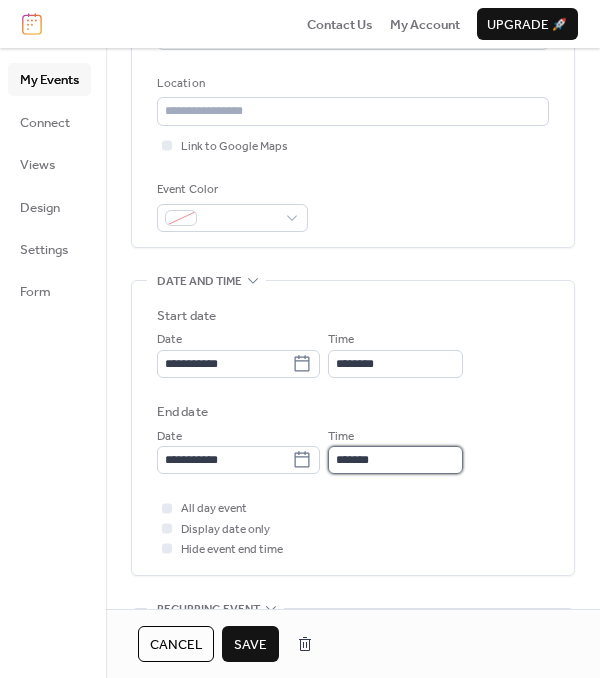 click on "*******" at bounding box center (395, 460) 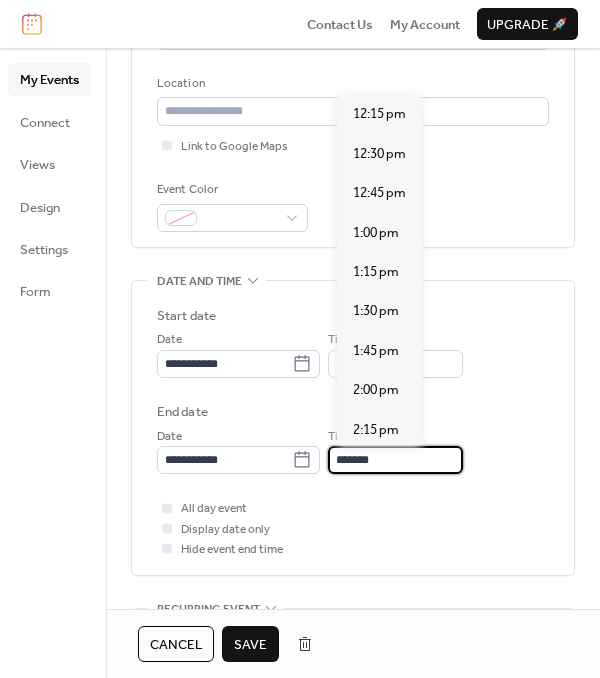 scroll, scrollTop: 1148, scrollLeft: 0, axis: vertical 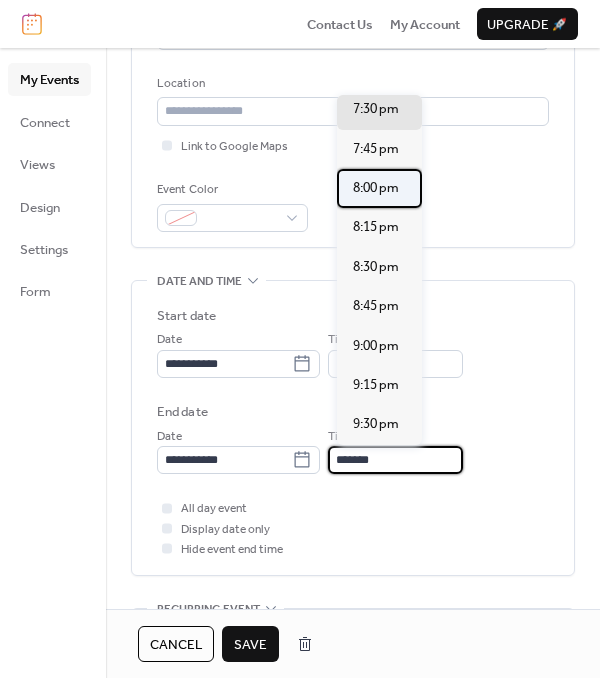 click on "8:00 pm" at bounding box center (376, 188) 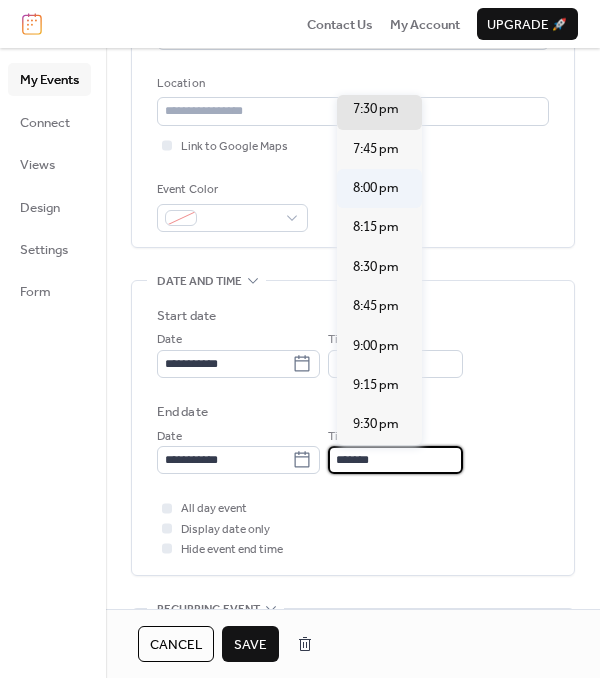 type on "*******" 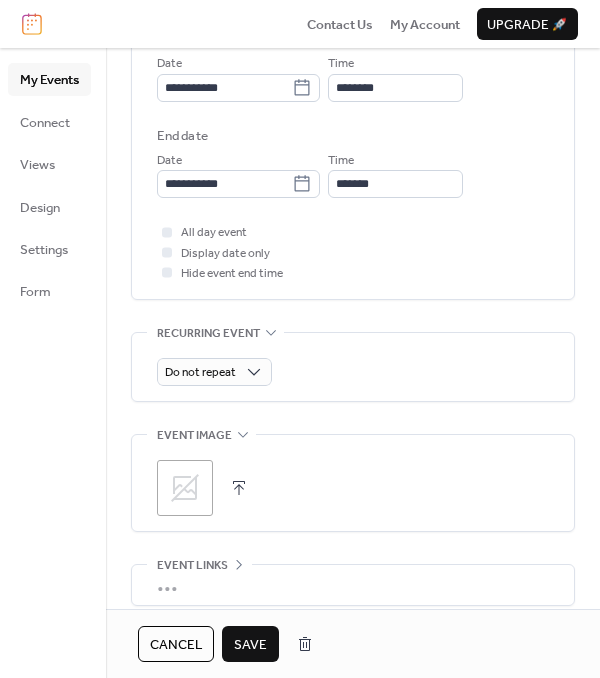 scroll, scrollTop: 700, scrollLeft: 0, axis: vertical 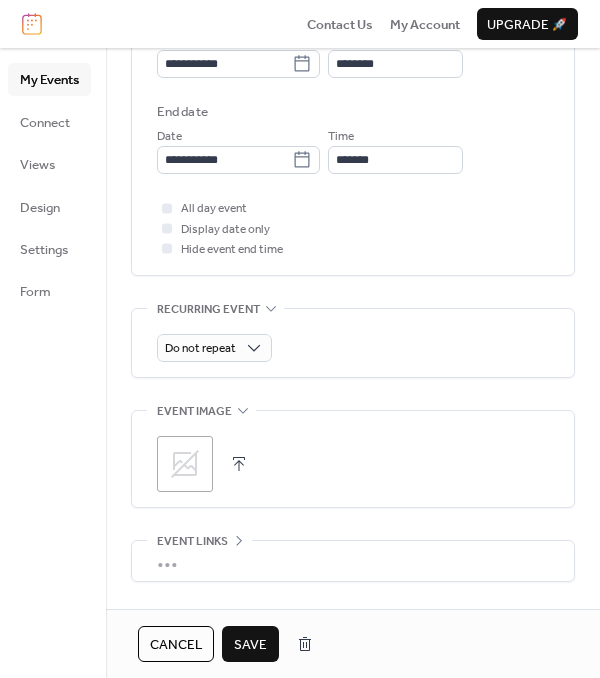 click on "Save" at bounding box center (250, 645) 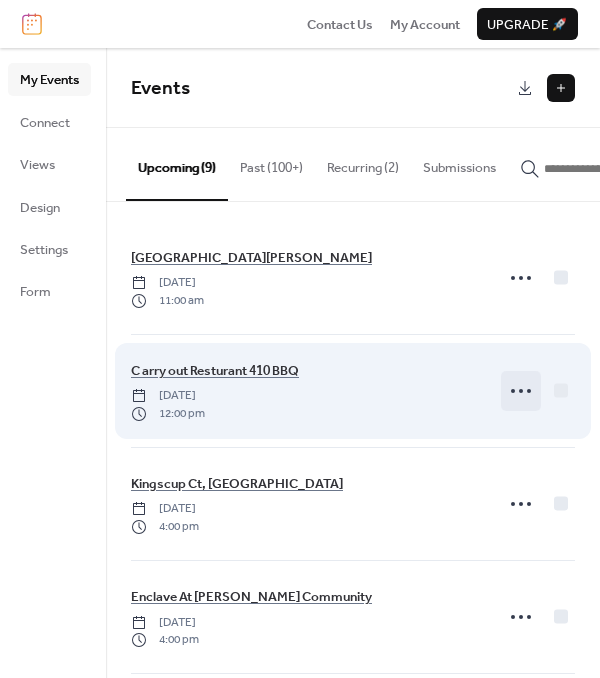 click 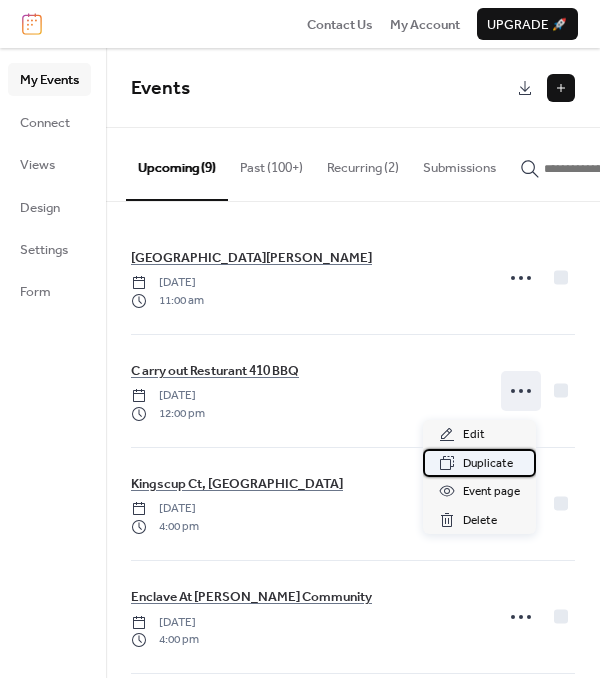 click on "Duplicate" at bounding box center (488, 464) 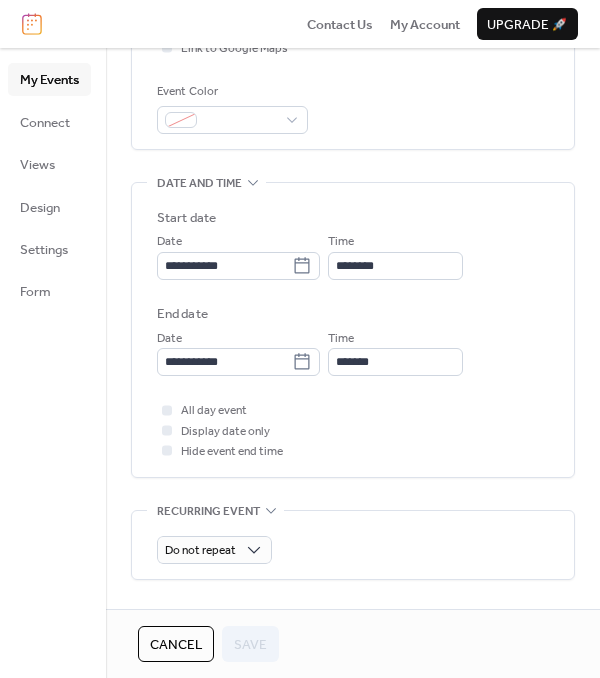 scroll, scrollTop: 500, scrollLeft: 0, axis: vertical 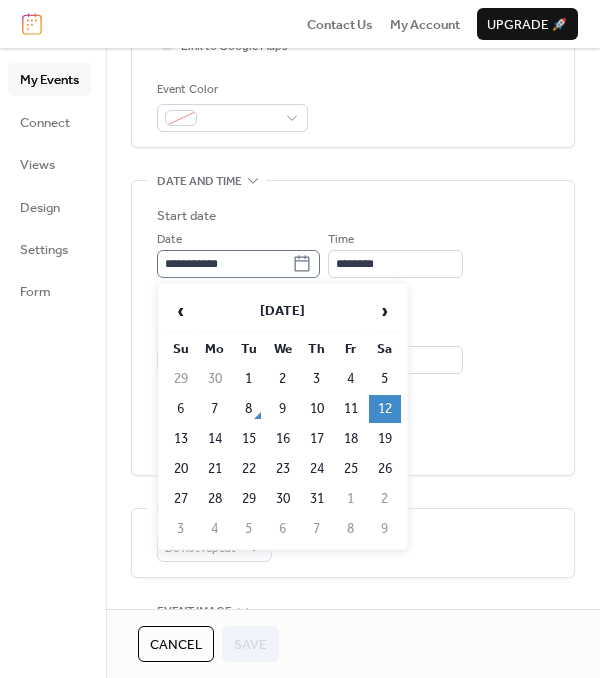 click 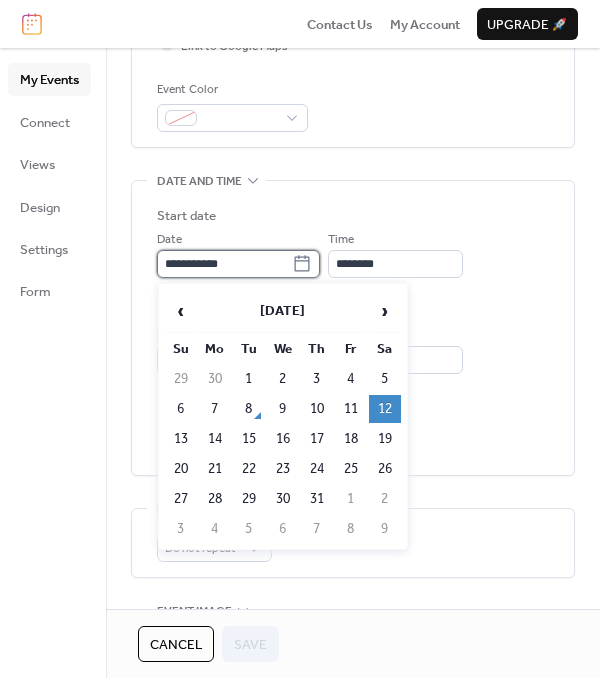 click on "**********" at bounding box center (224, 264) 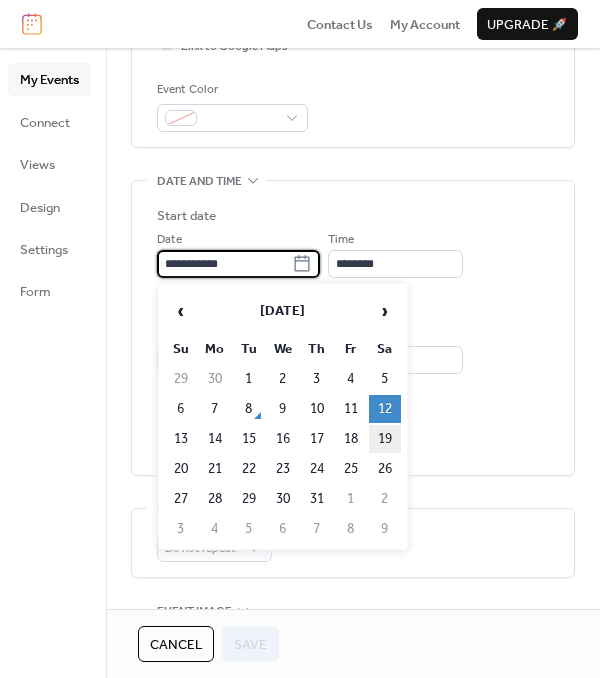 click on "19" at bounding box center (385, 439) 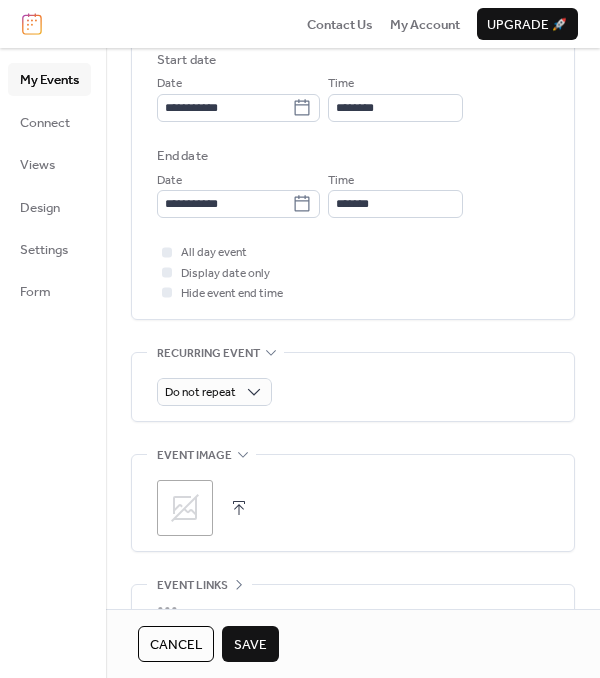 scroll, scrollTop: 700, scrollLeft: 0, axis: vertical 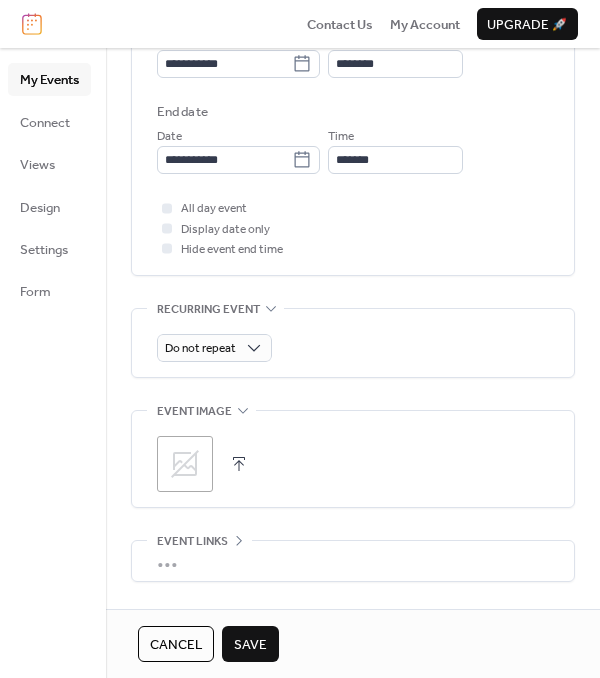 click on "Save" at bounding box center (250, 645) 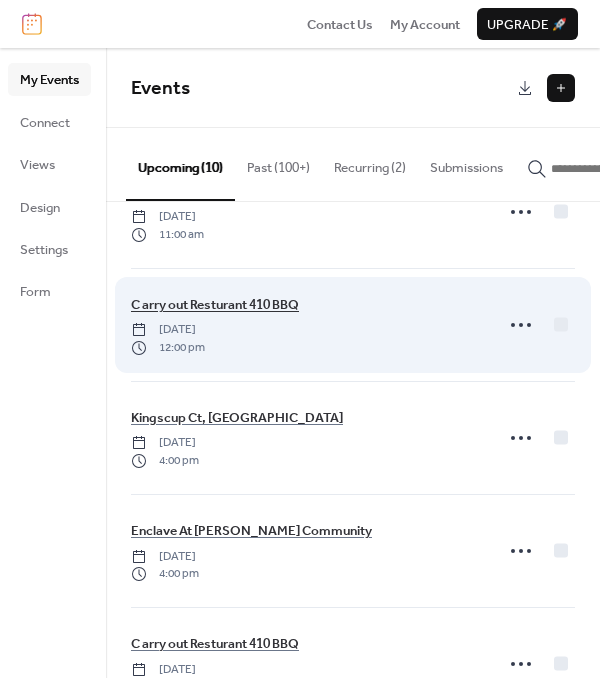 scroll, scrollTop: 100, scrollLeft: 0, axis: vertical 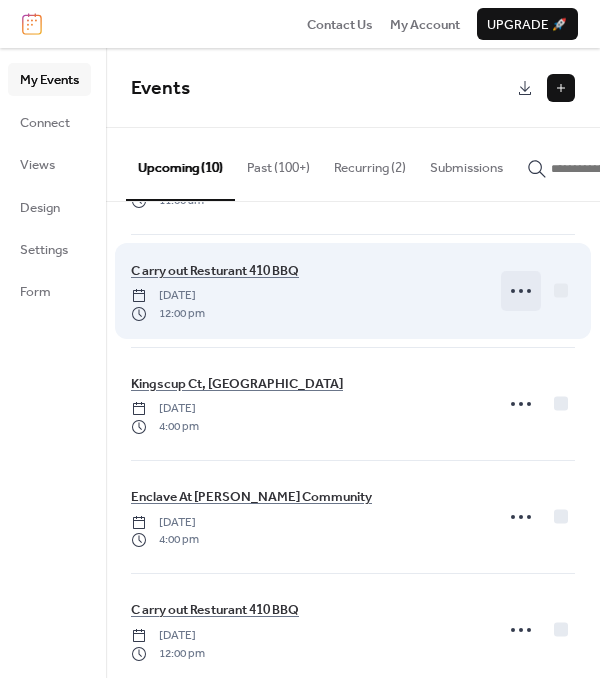 click 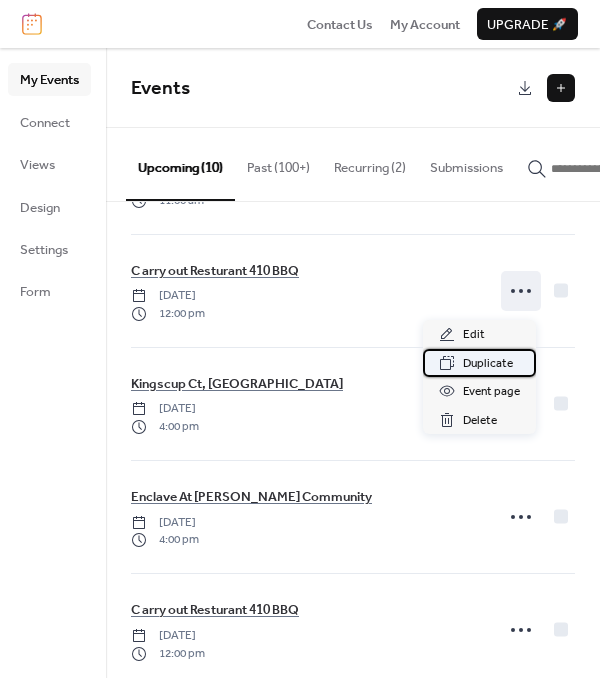 click on "Duplicate" at bounding box center (488, 364) 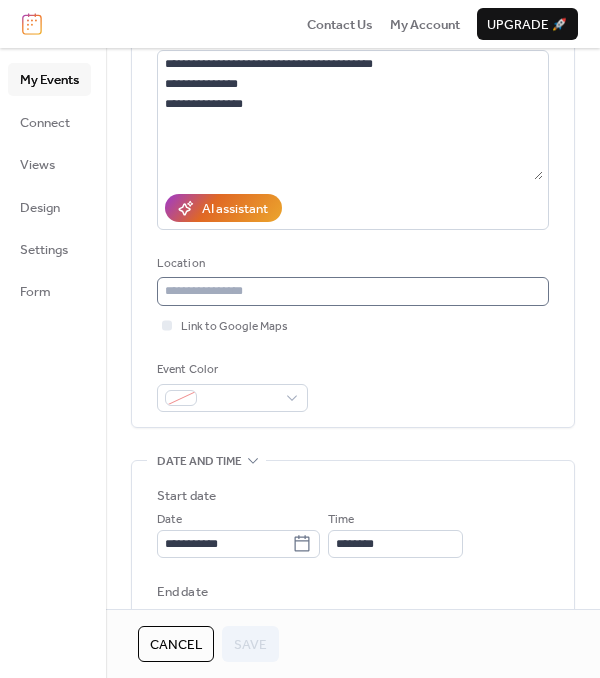 scroll, scrollTop: 300, scrollLeft: 0, axis: vertical 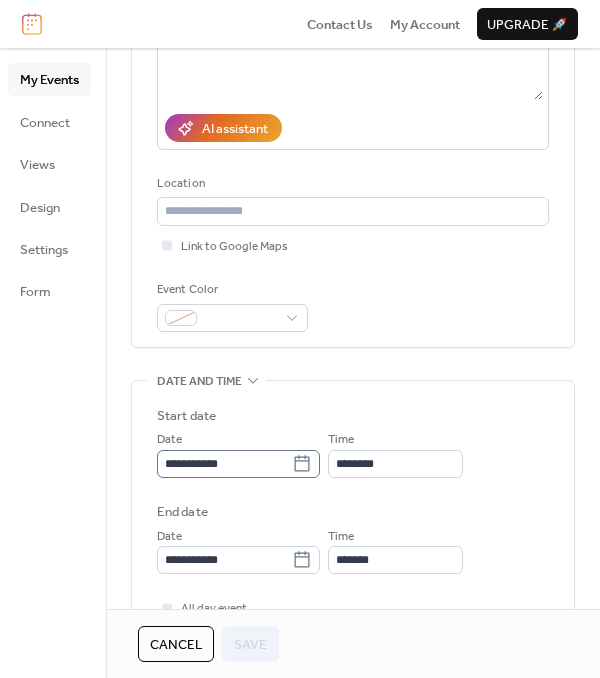 click 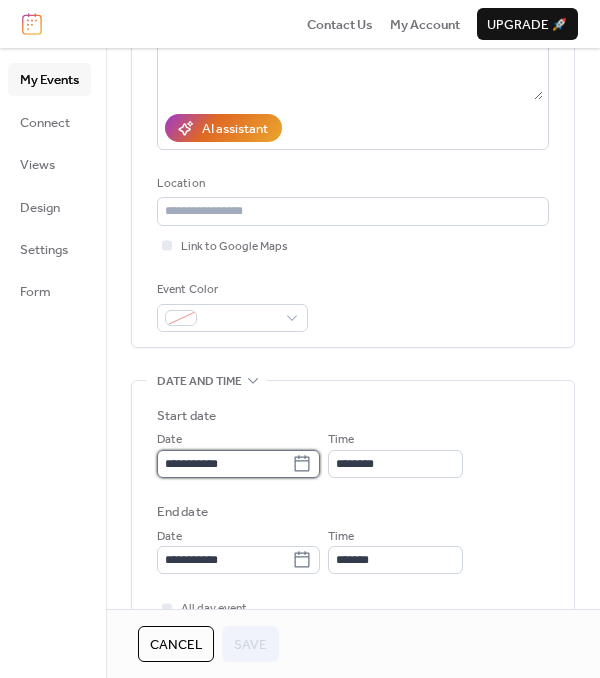 click on "**********" at bounding box center [224, 464] 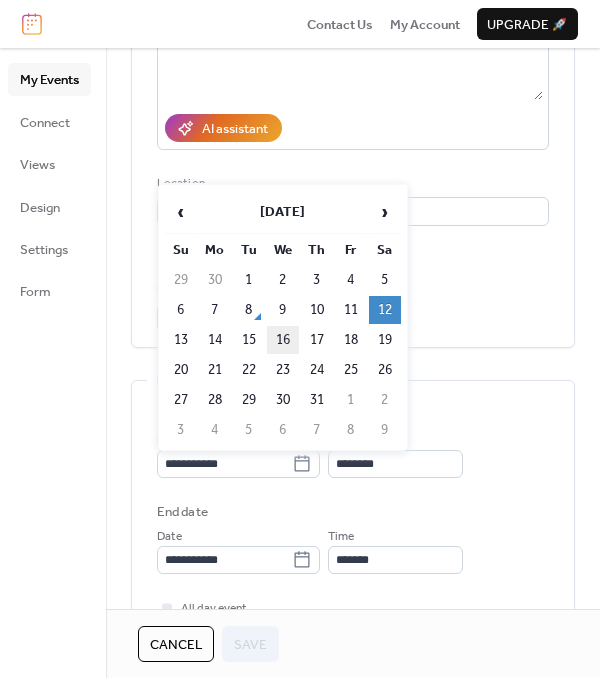 click on "16" at bounding box center (283, 340) 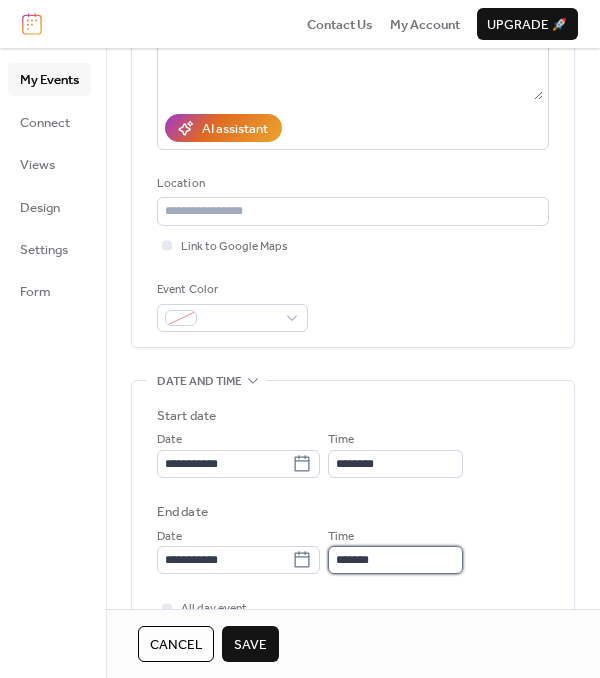 click on "*******" at bounding box center (395, 560) 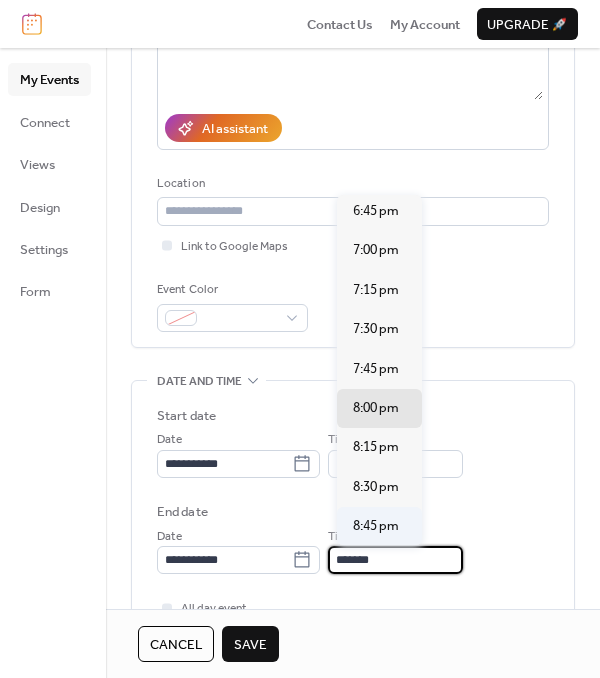 scroll, scrollTop: 928, scrollLeft: 0, axis: vertical 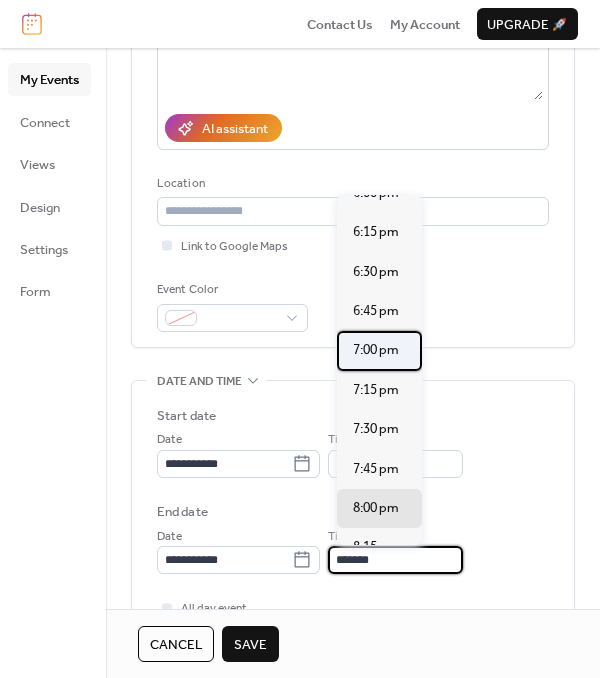 click on "7:00 pm" at bounding box center [376, 350] 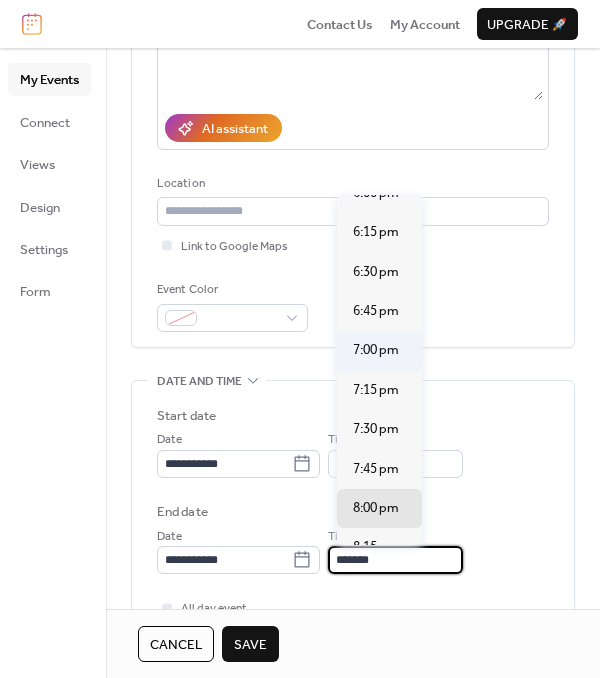 type on "*******" 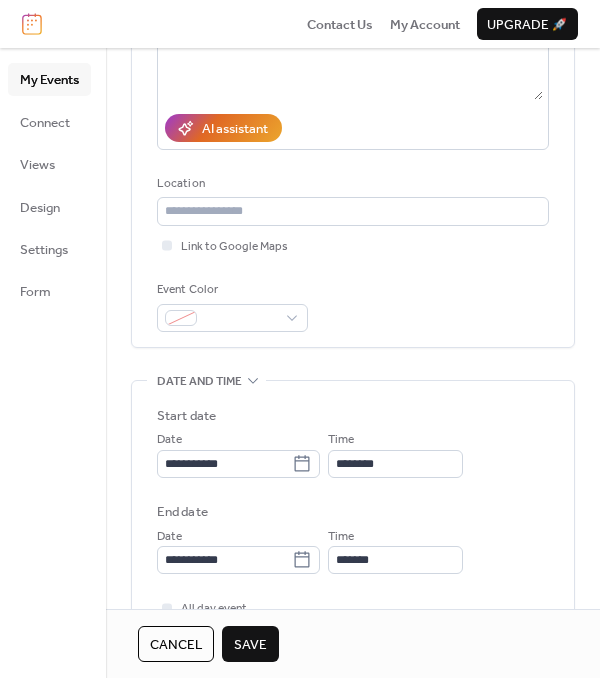 click on "Save" at bounding box center (250, 645) 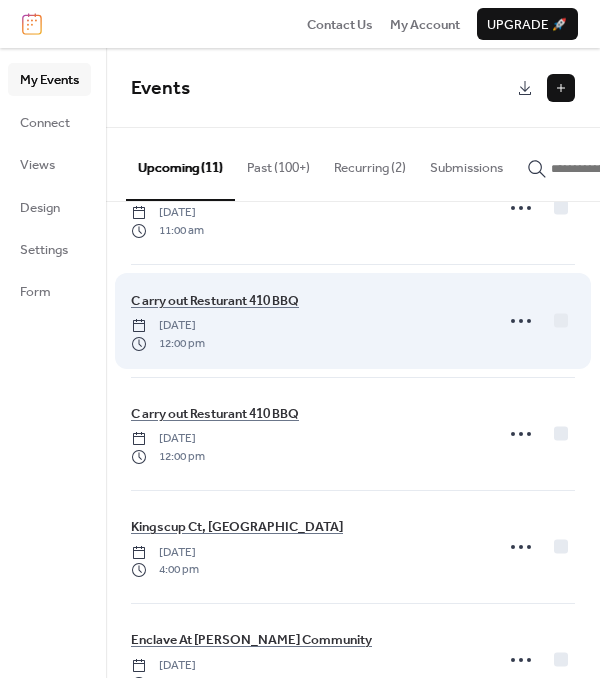 scroll, scrollTop: 100, scrollLeft: 0, axis: vertical 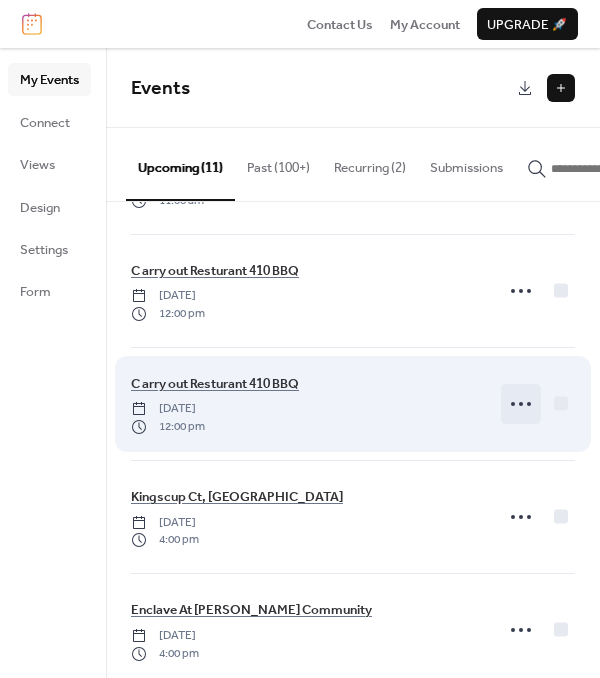 click 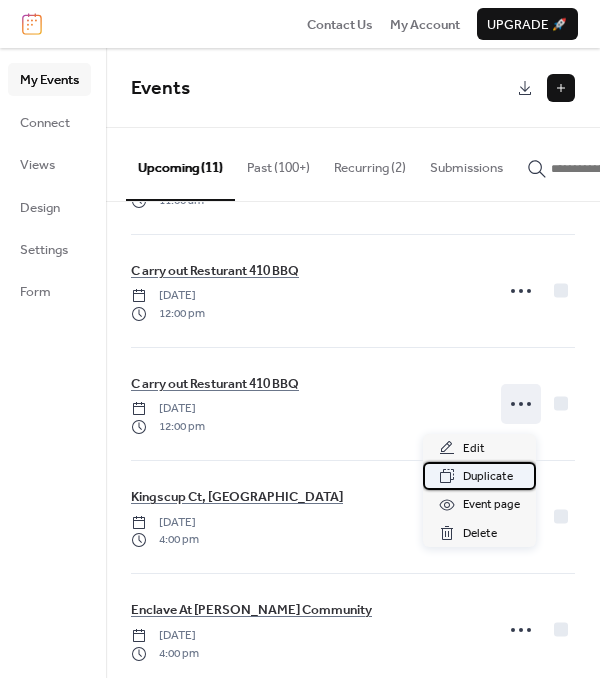click on "Duplicate" at bounding box center (488, 477) 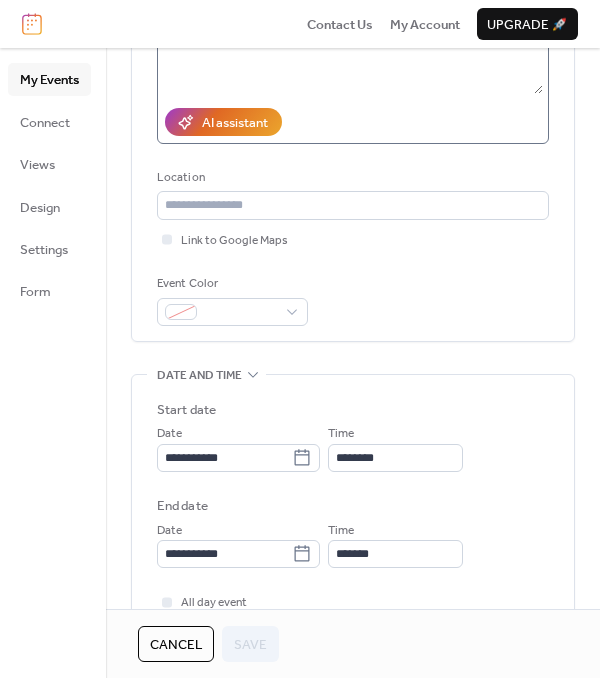 scroll, scrollTop: 400, scrollLeft: 0, axis: vertical 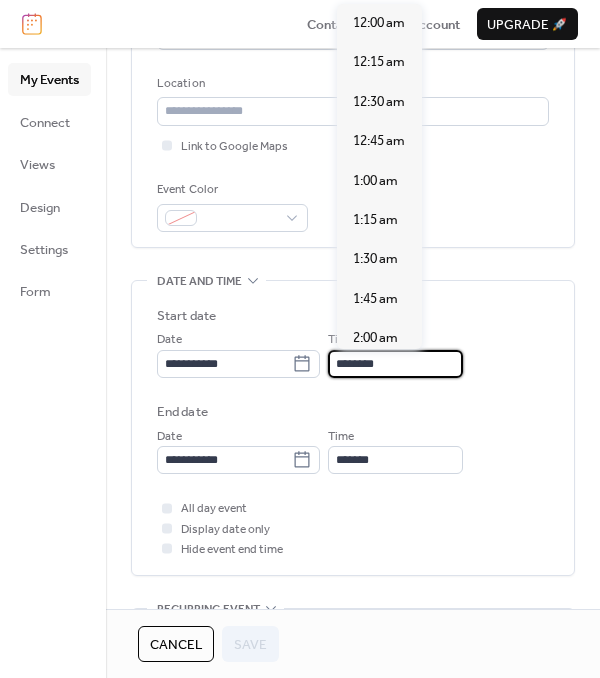 click on "********" at bounding box center [395, 364] 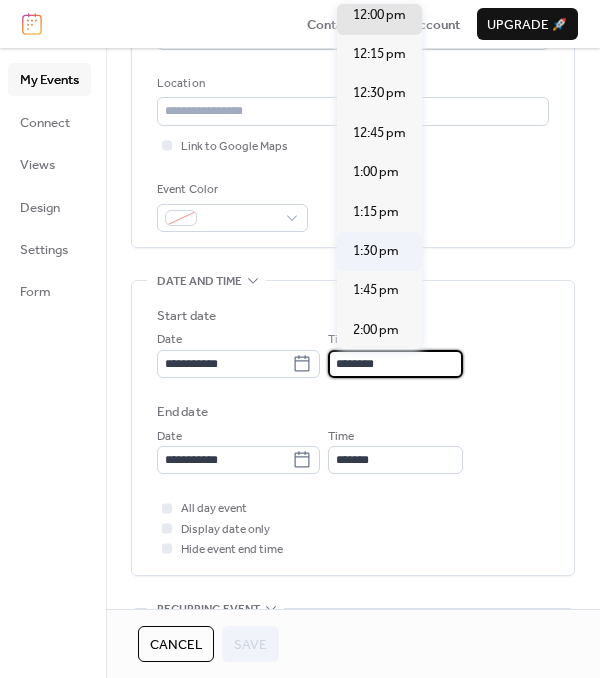 scroll, scrollTop: 2100, scrollLeft: 0, axis: vertical 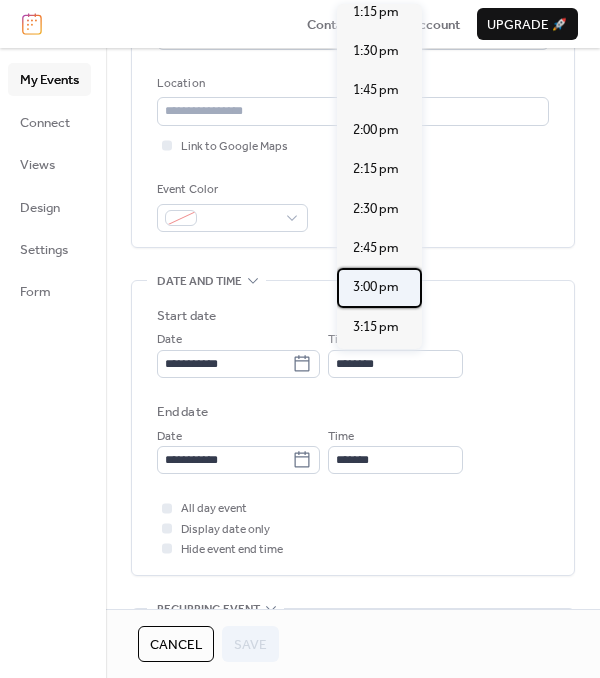 click on "3:00 pm" at bounding box center [376, 287] 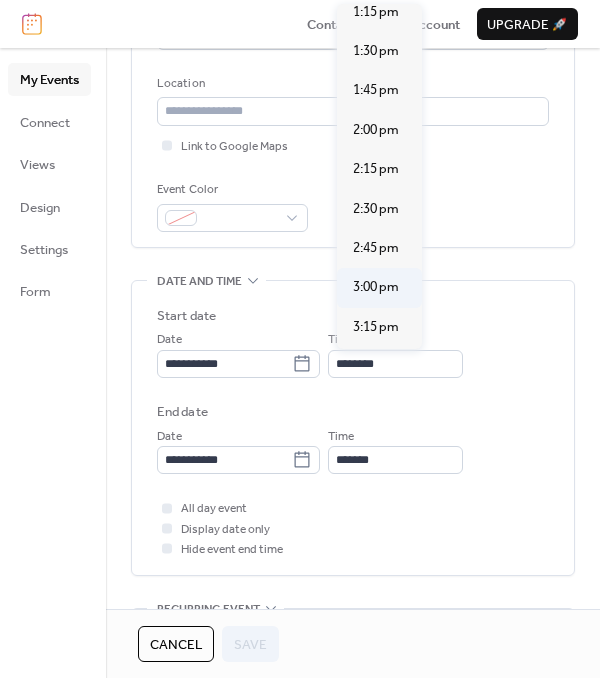 type on "*******" 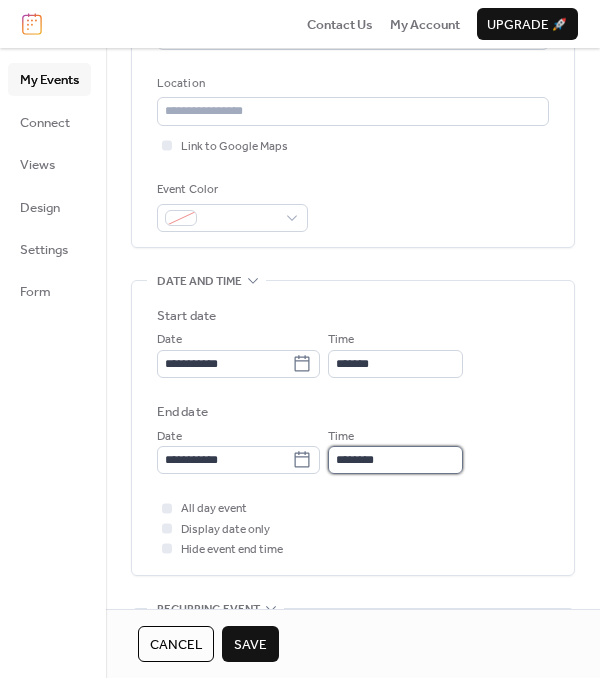 click on "********" at bounding box center [395, 460] 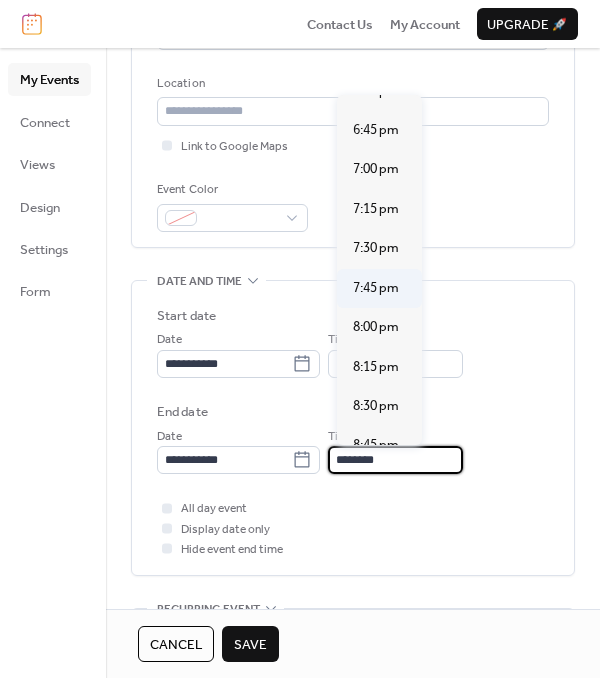 scroll, scrollTop: 436, scrollLeft: 0, axis: vertical 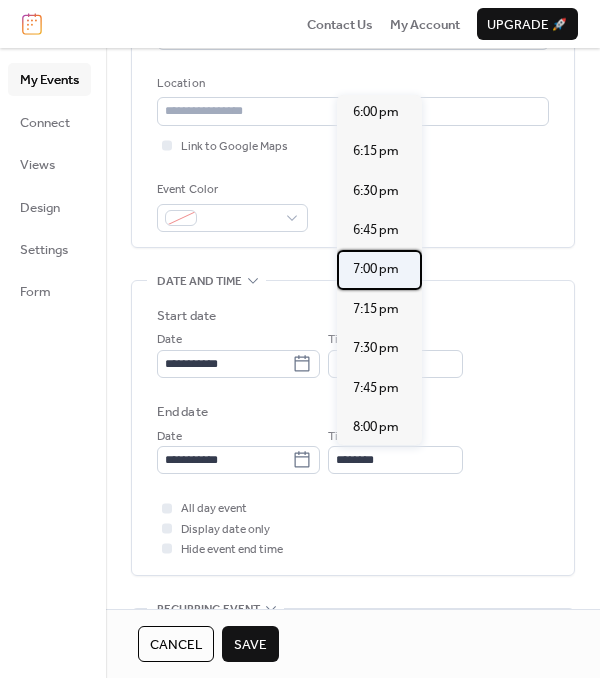 click on "7:00 pm" at bounding box center (376, 269) 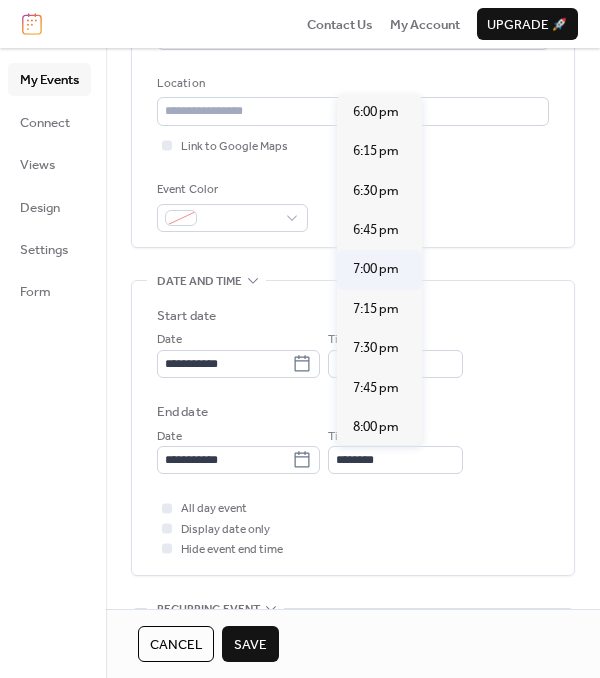 type on "*******" 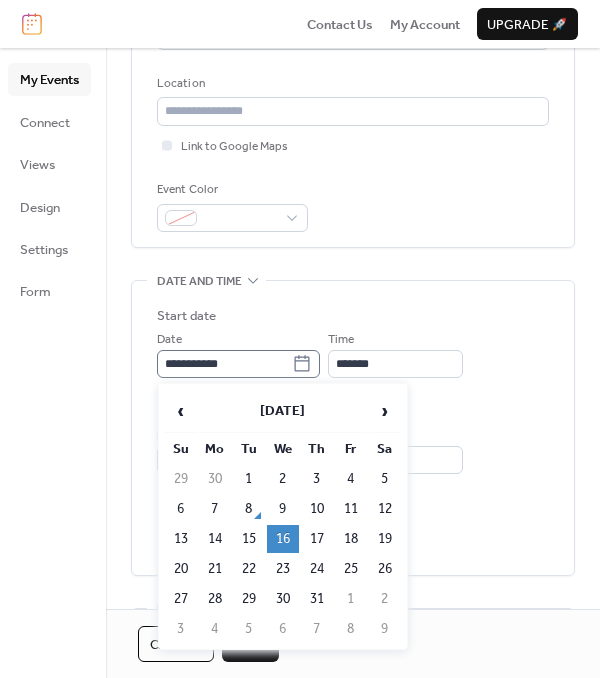 click 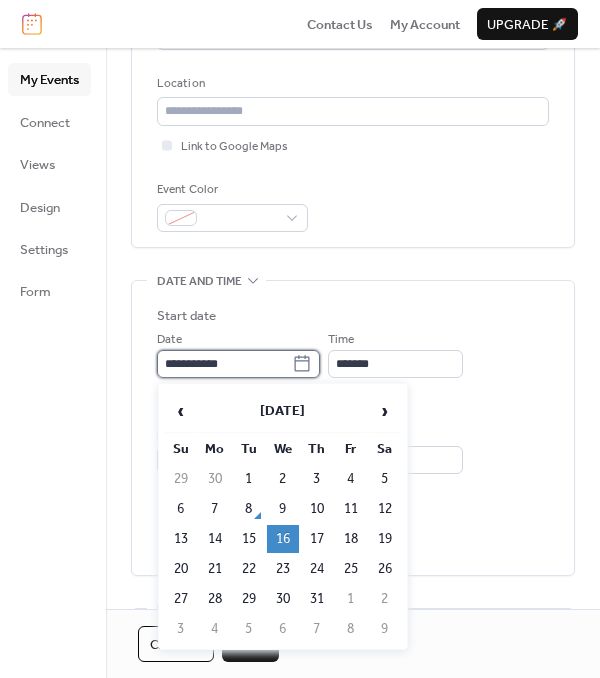 click on "**********" at bounding box center (224, 364) 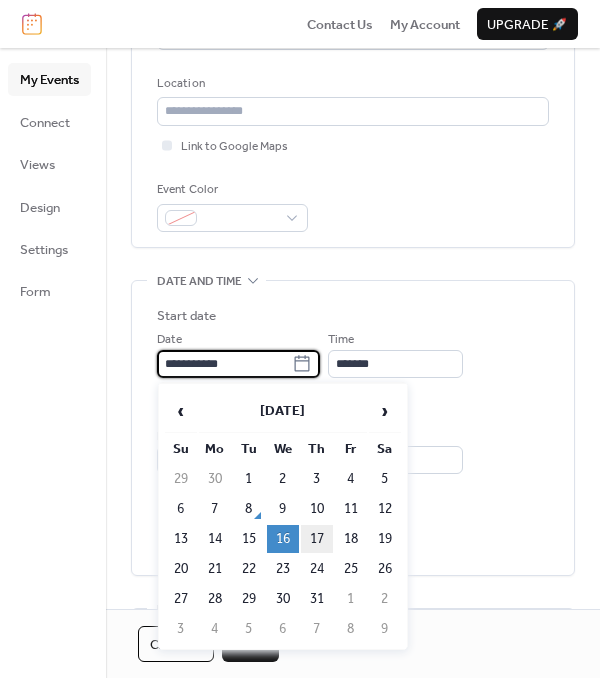 click on "17" at bounding box center (317, 539) 